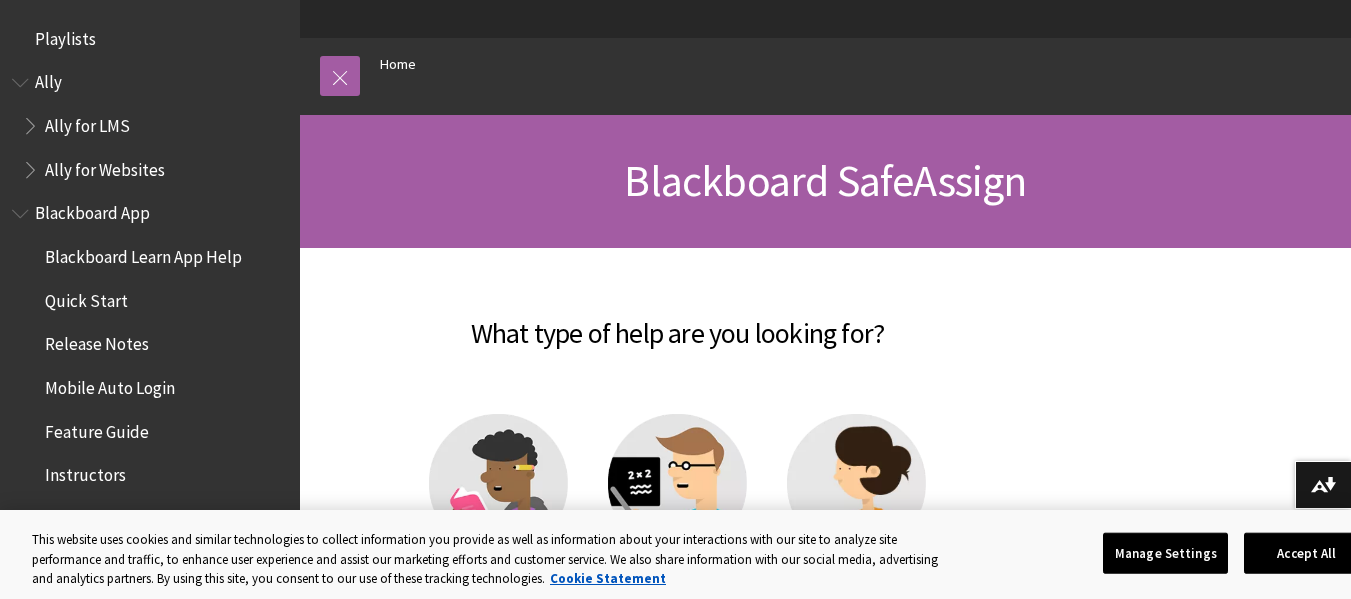 scroll, scrollTop: 615, scrollLeft: 0, axis: vertical 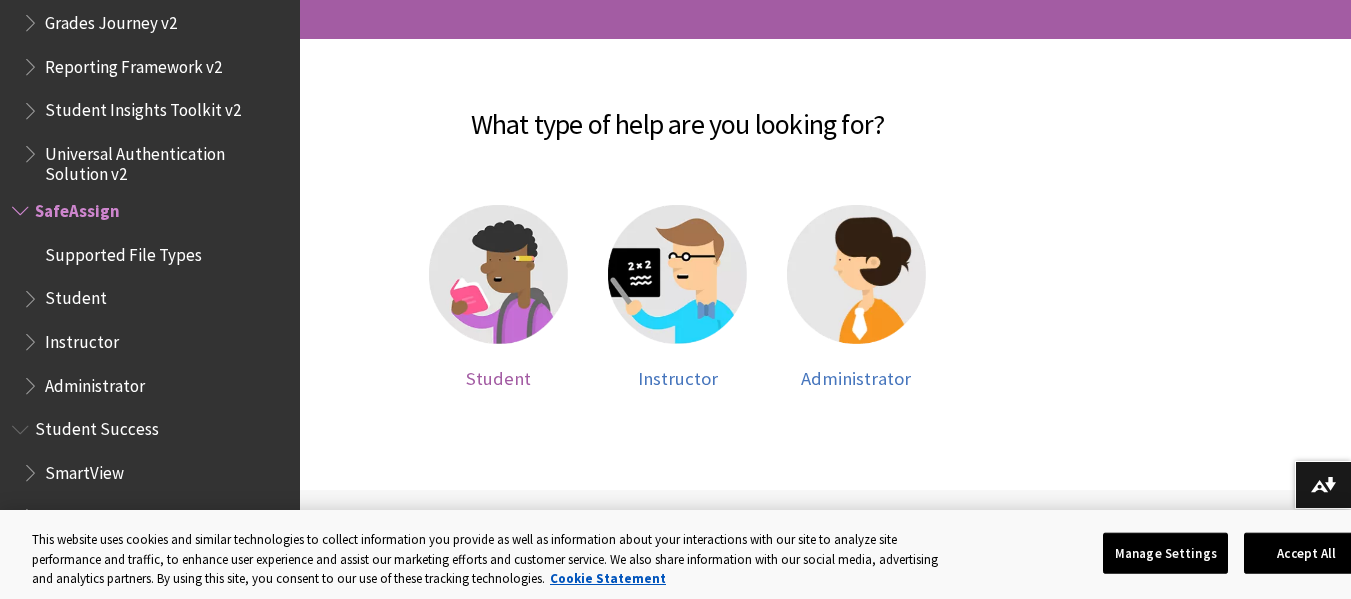 click at bounding box center (498, 274) 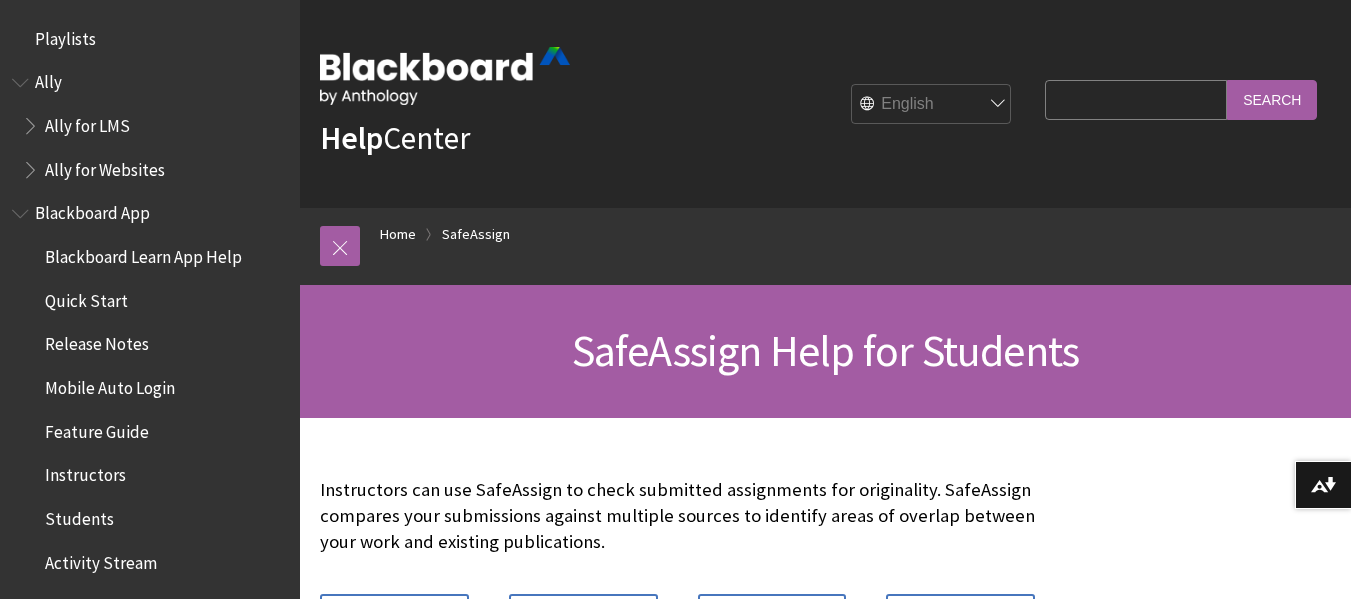 scroll, scrollTop: 0, scrollLeft: 0, axis: both 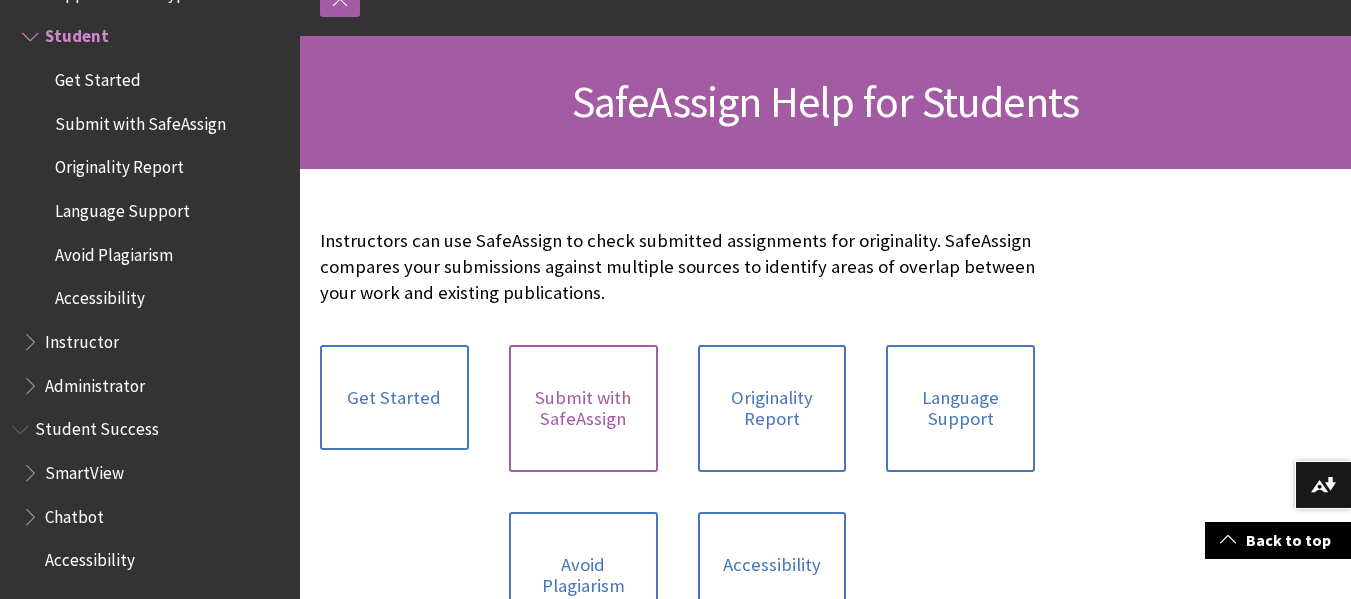 click on "Submit with SafeAssign" at bounding box center [583, 408] 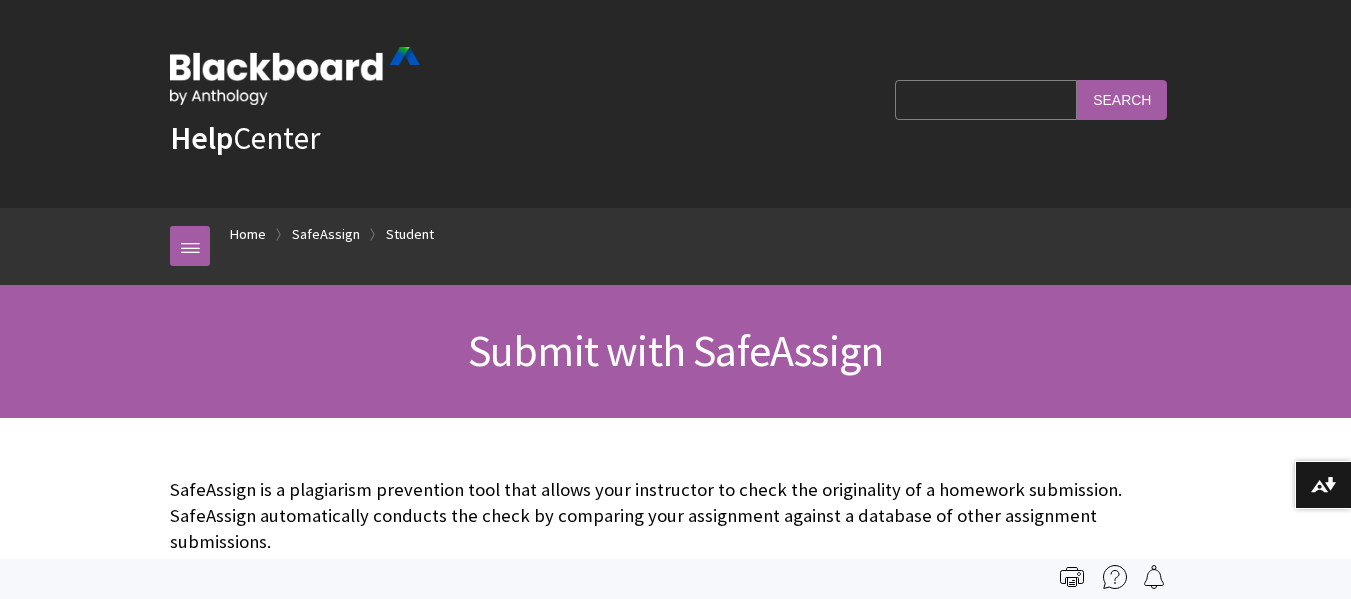 scroll, scrollTop: 0, scrollLeft: 0, axis: both 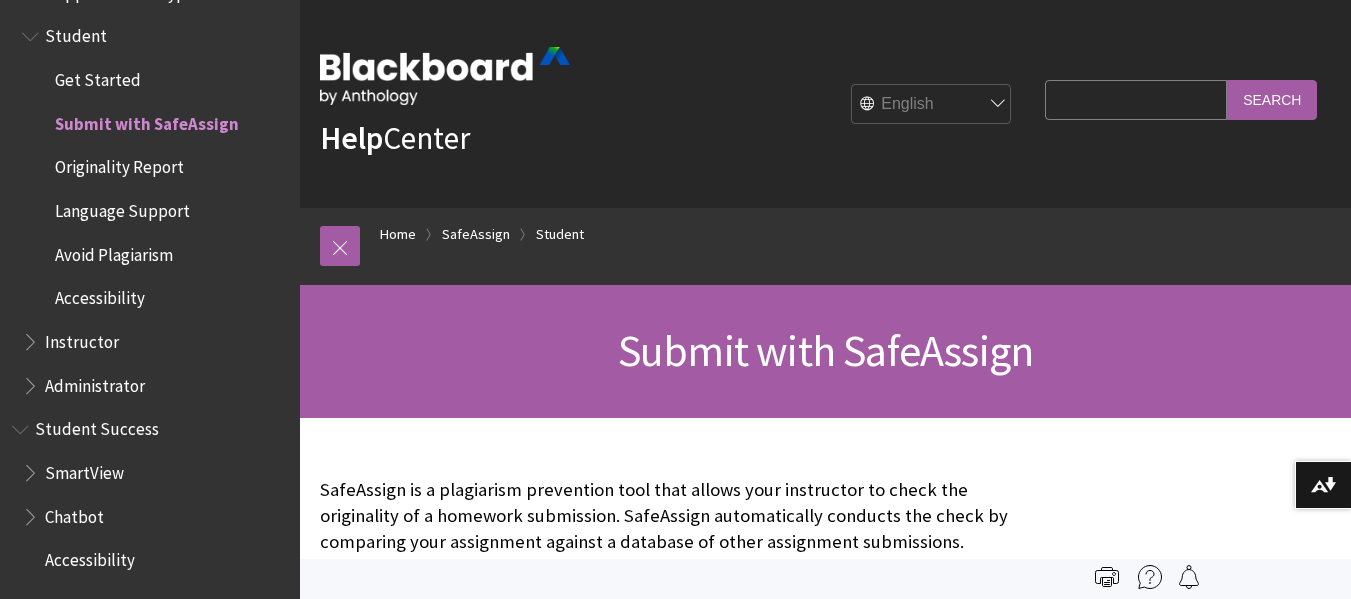 click on "Submit with SafeAssign" at bounding box center [825, 350] 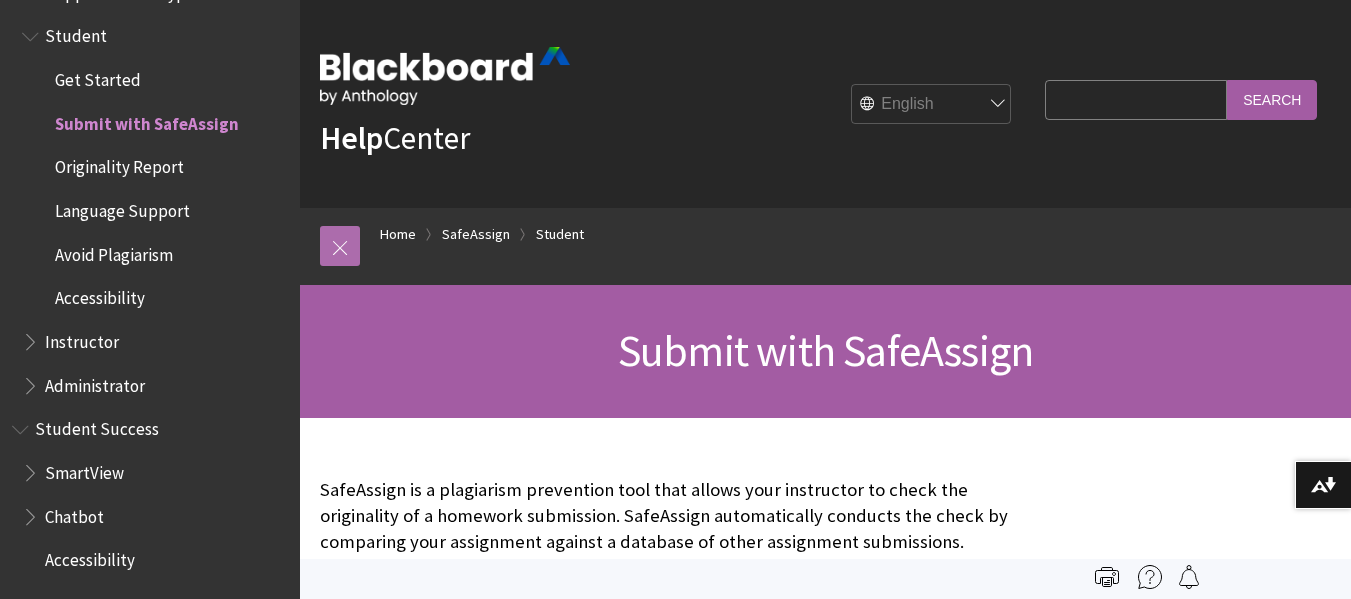 click at bounding box center [340, 246] 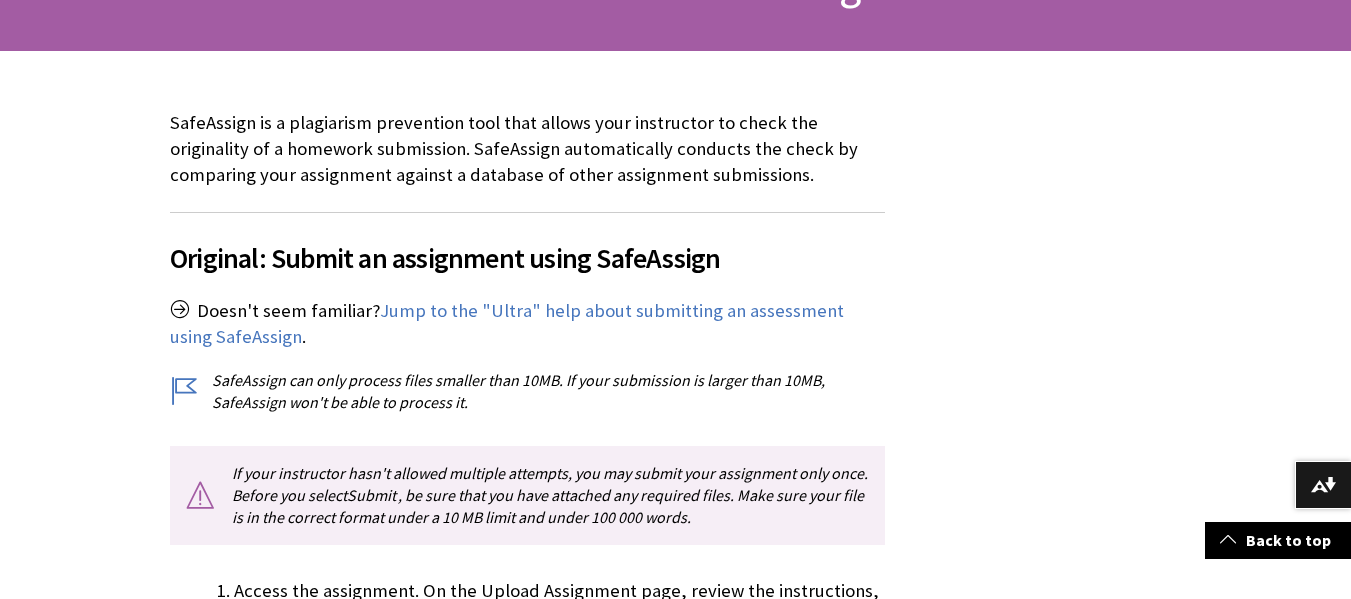 scroll, scrollTop: 408, scrollLeft: 0, axis: vertical 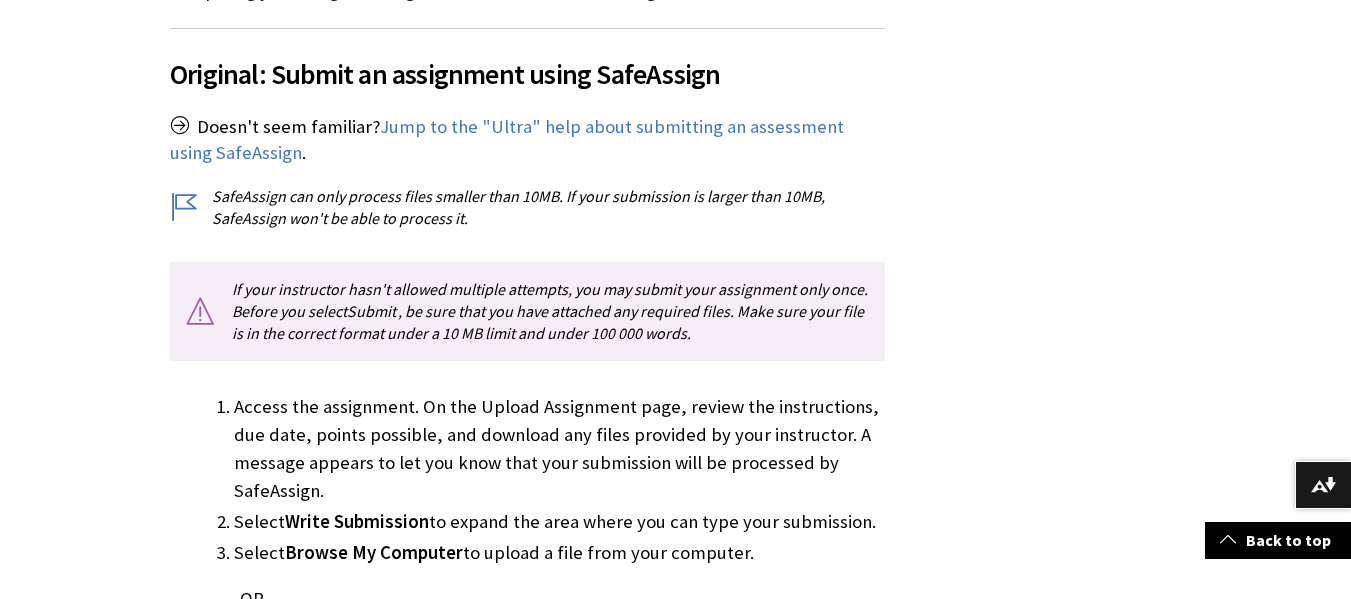 click on "Skip to main content
Help  Center
English عربية Català Cymraeg Deutsch Español Suomi Français עברית Italiano 日本語 한국어 Nederlands Norsk (Bokmål) Português, Brasil Русский Svenska Türkçe 简体中文 Français Canadien
Search Query
Search
Breadcrumb
Home
SafeAssign
Student
All Products
Playlists" at bounding box center (675, 2333) 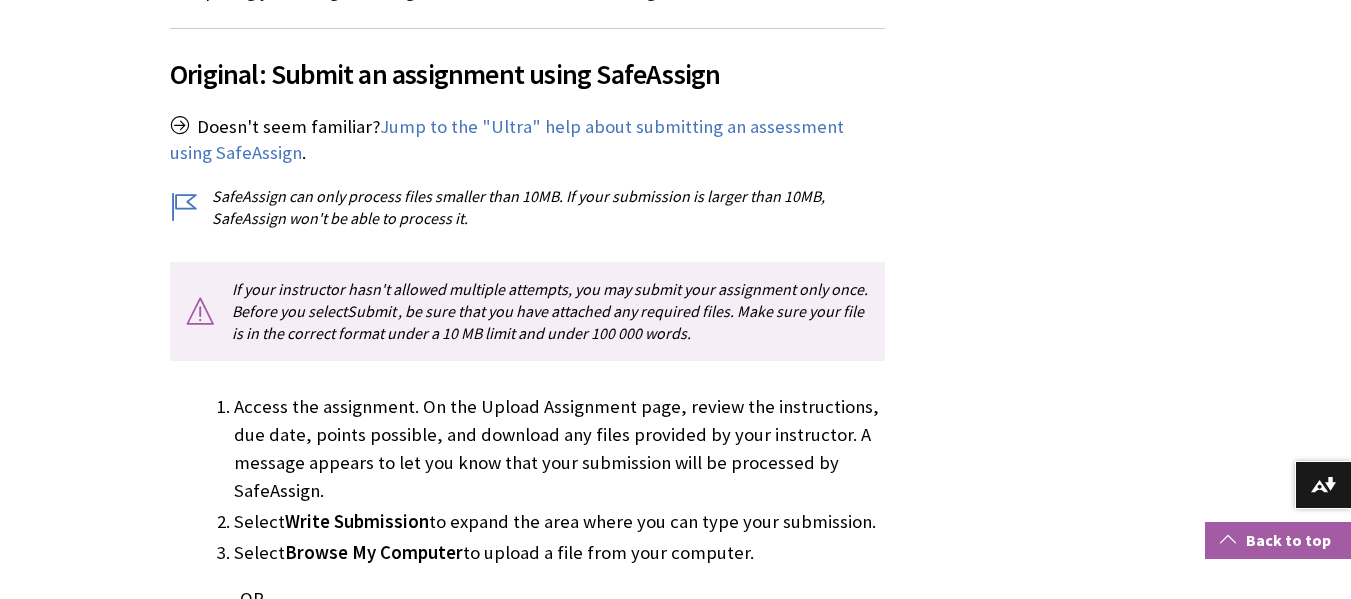 click at bounding box center (1228, 539) 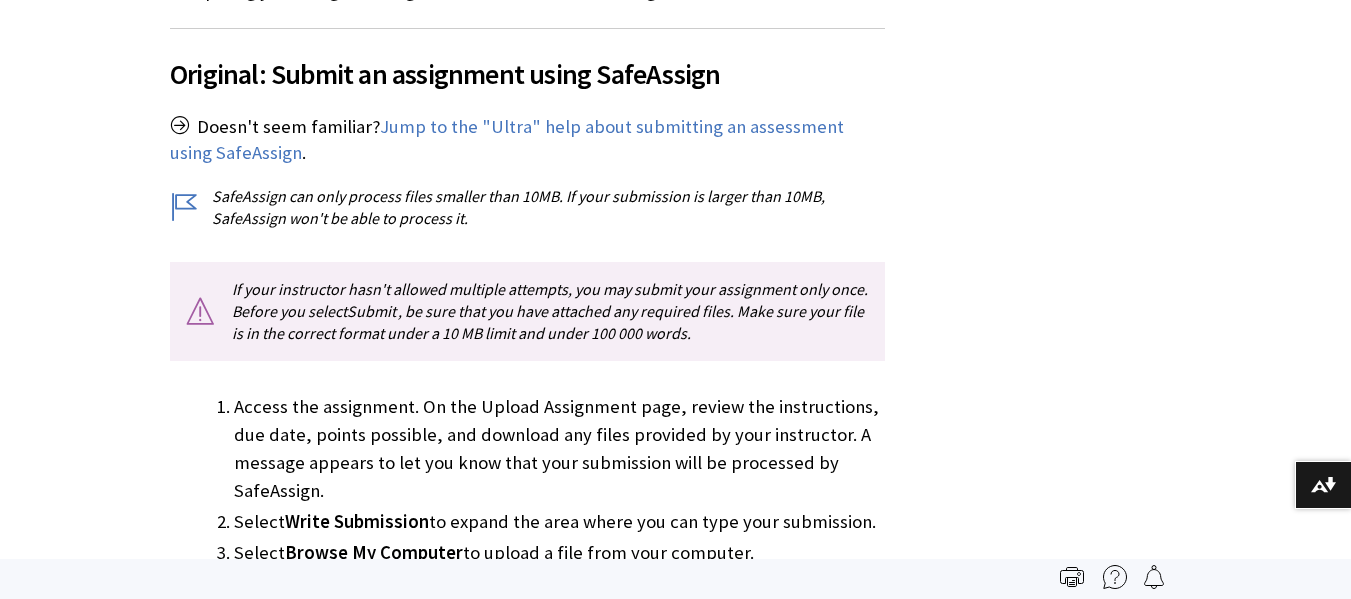 scroll, scrollTop: 0, scrollLeft: 0, axis: both 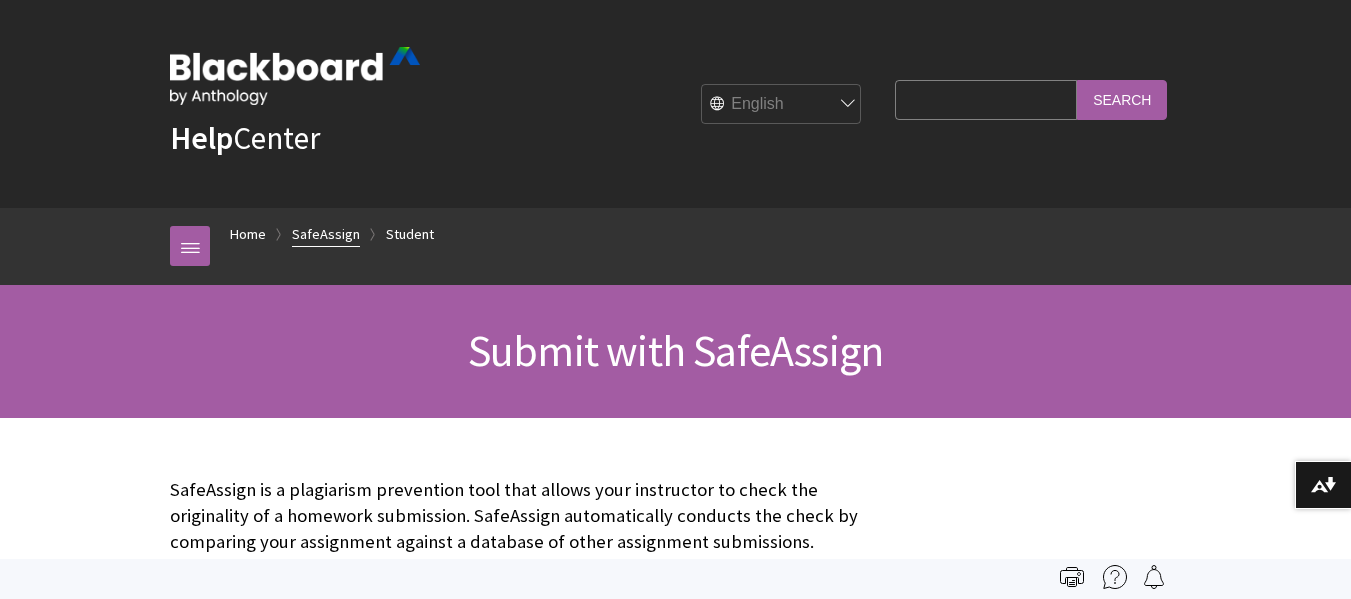 click on "SafeAssign" at bounding box center [326, 234] 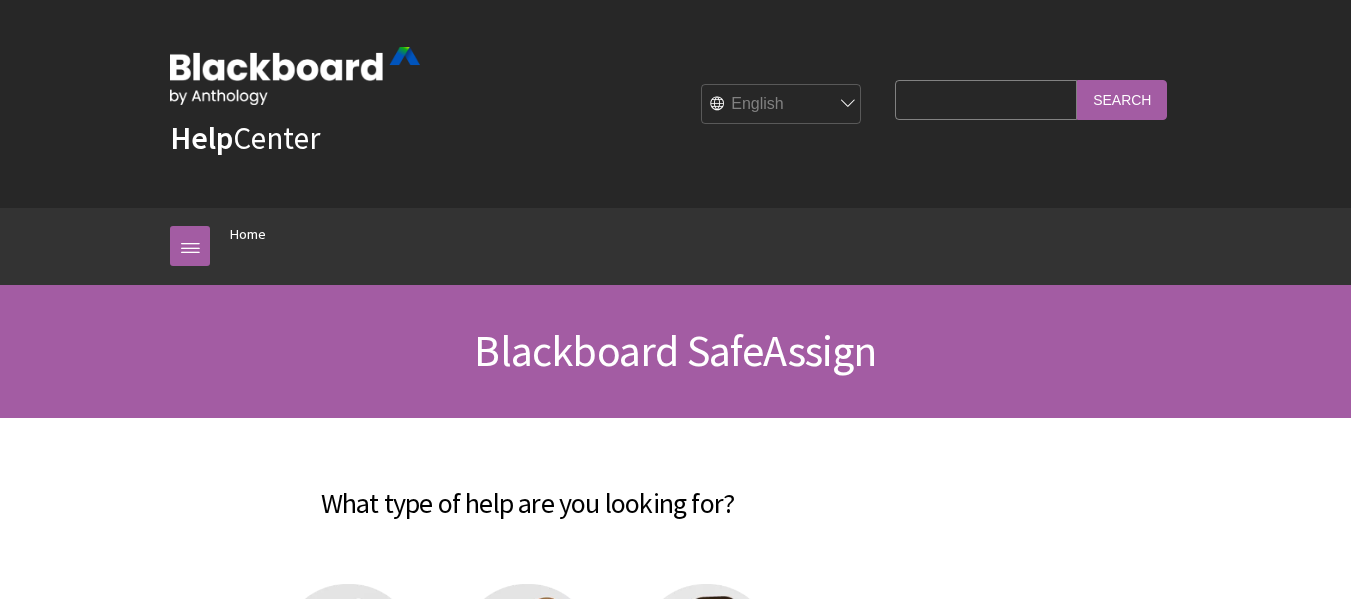 scroll, scrollTop: 0, scrollLeft: 0, axis: both 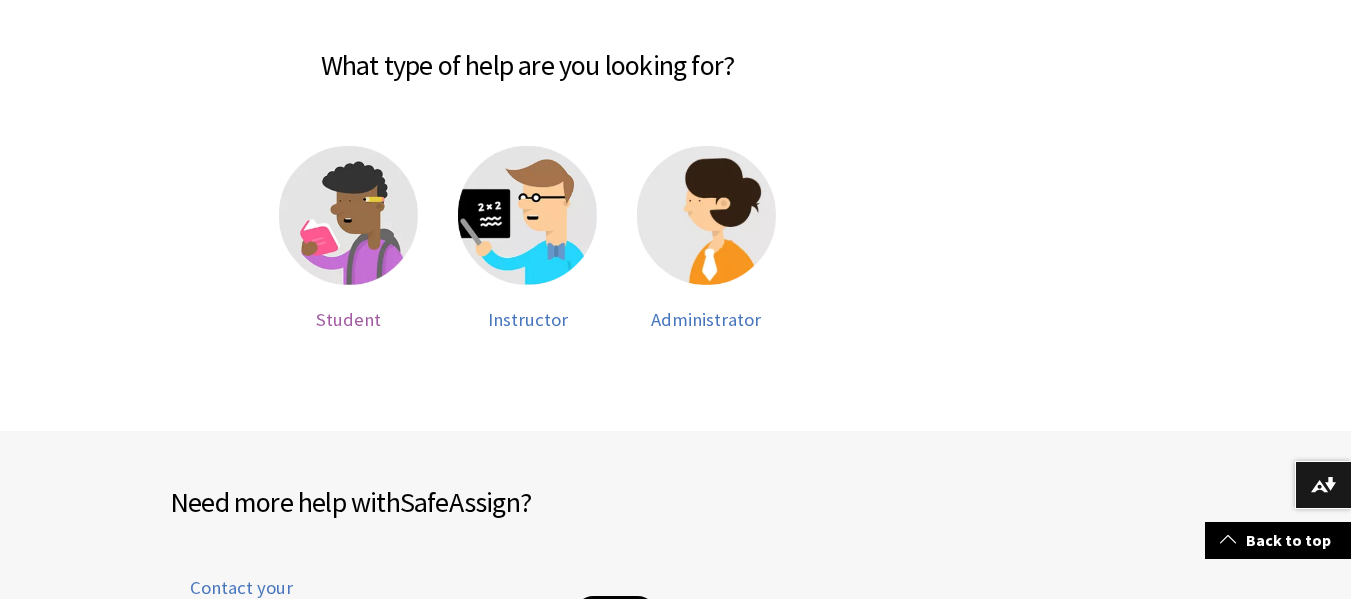 click at bounding box center [348, 215] 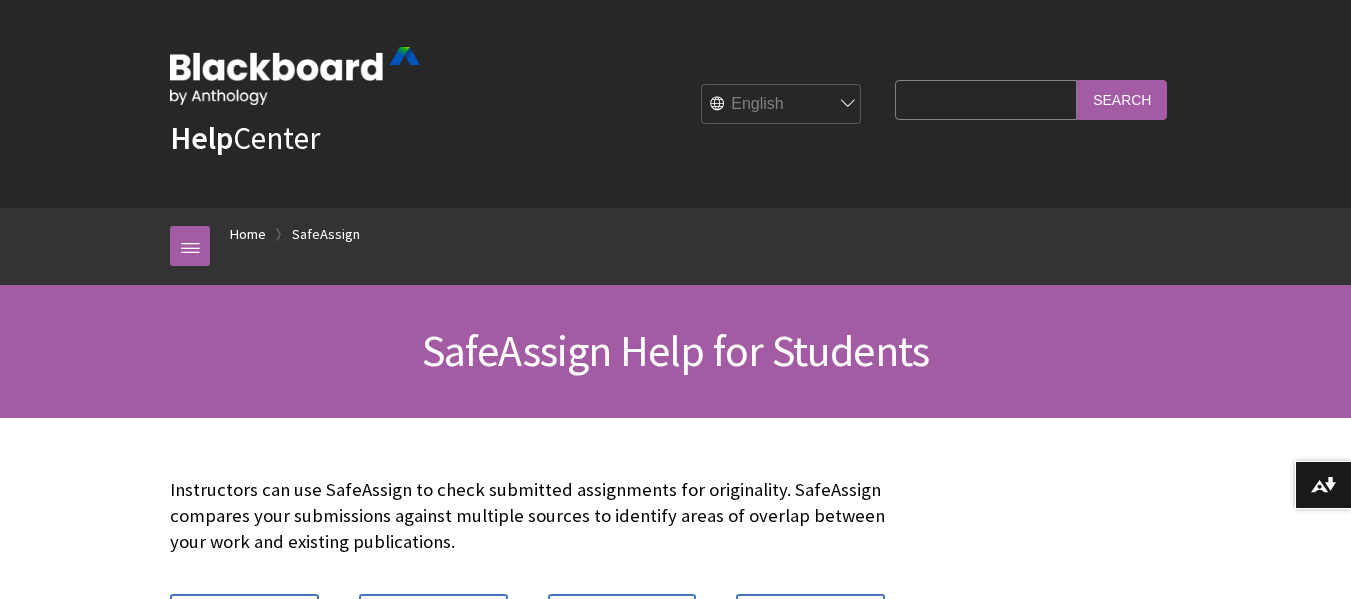 scroll, scrollTop: 0, scrollLeft: 0, axis: both 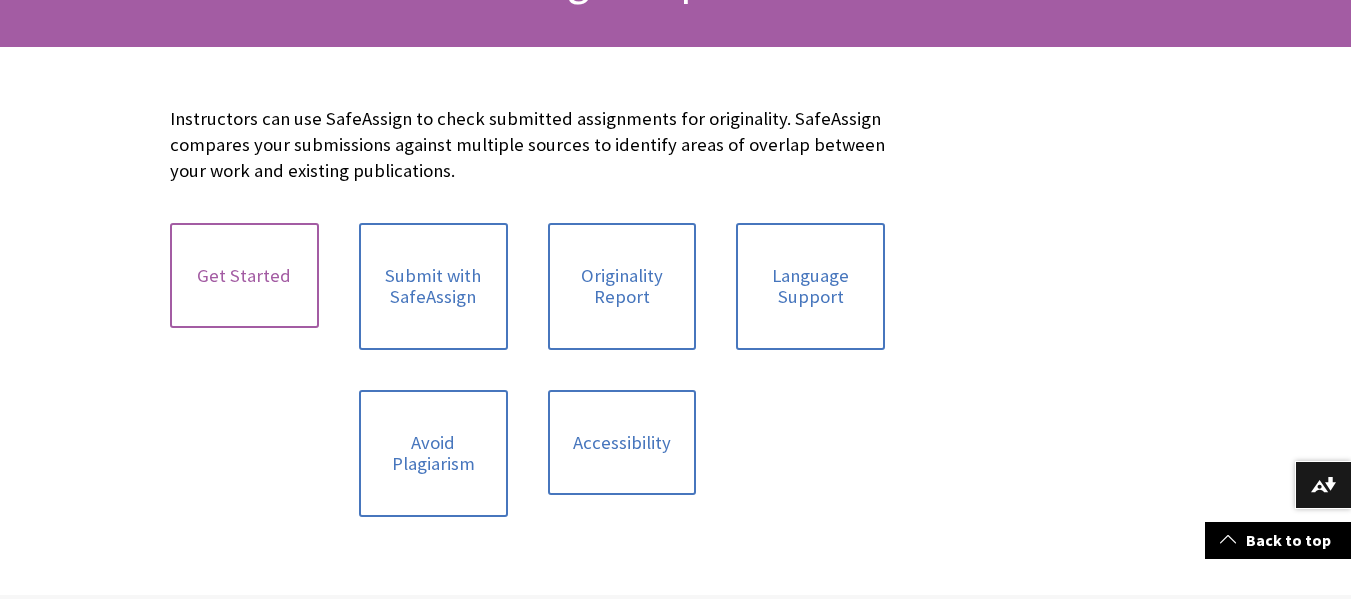 click on "Get Started" at bounding box center (244, 276) 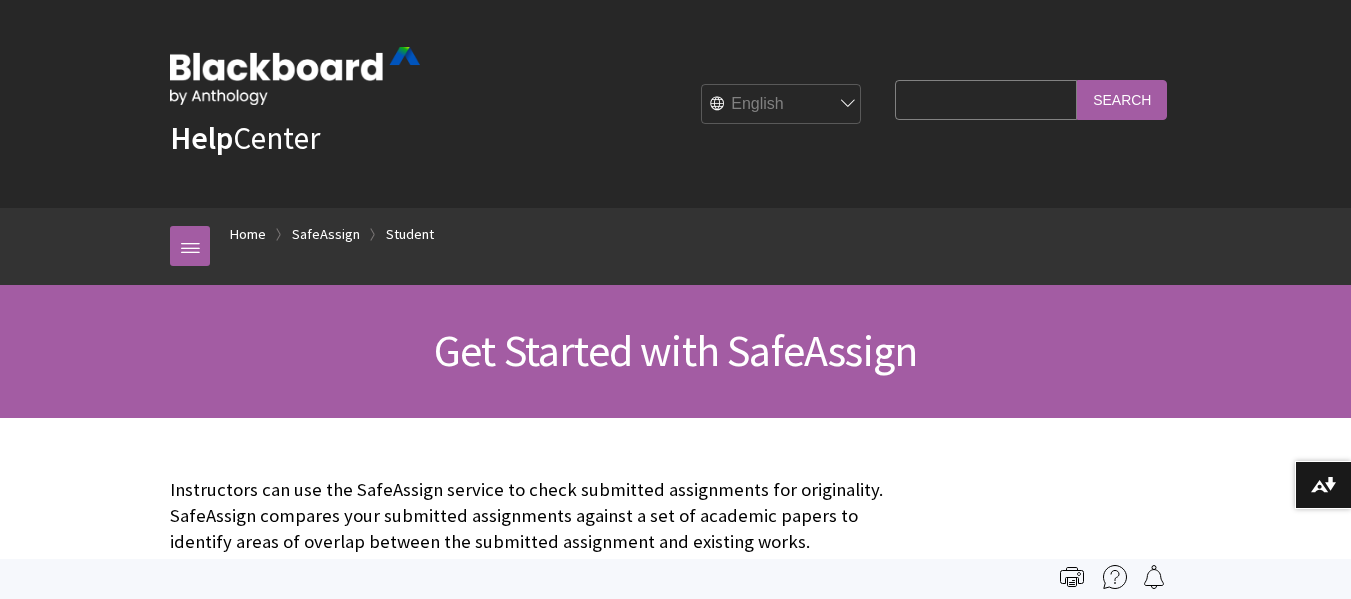 scroll, scrollTop: 0, scrollLeft: 0, axis: both 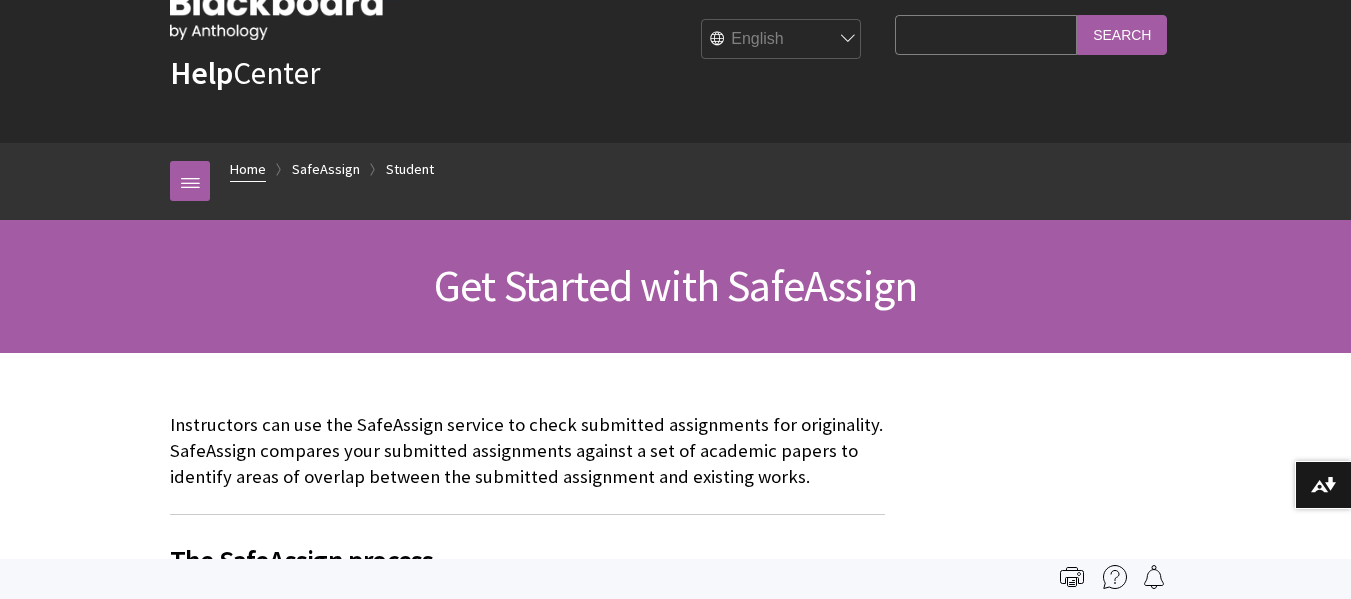click on "Home" at bounding box center (248, 169) 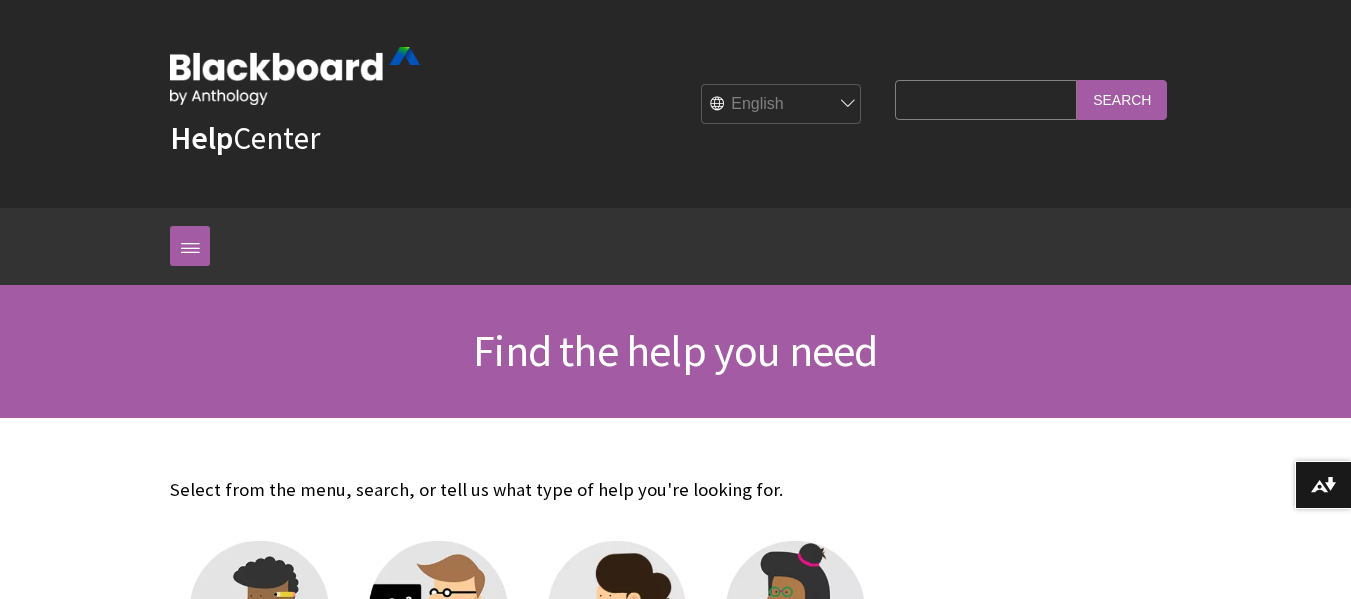 scroll, scrollTop: 0, scrollLeft: 0, axis: both 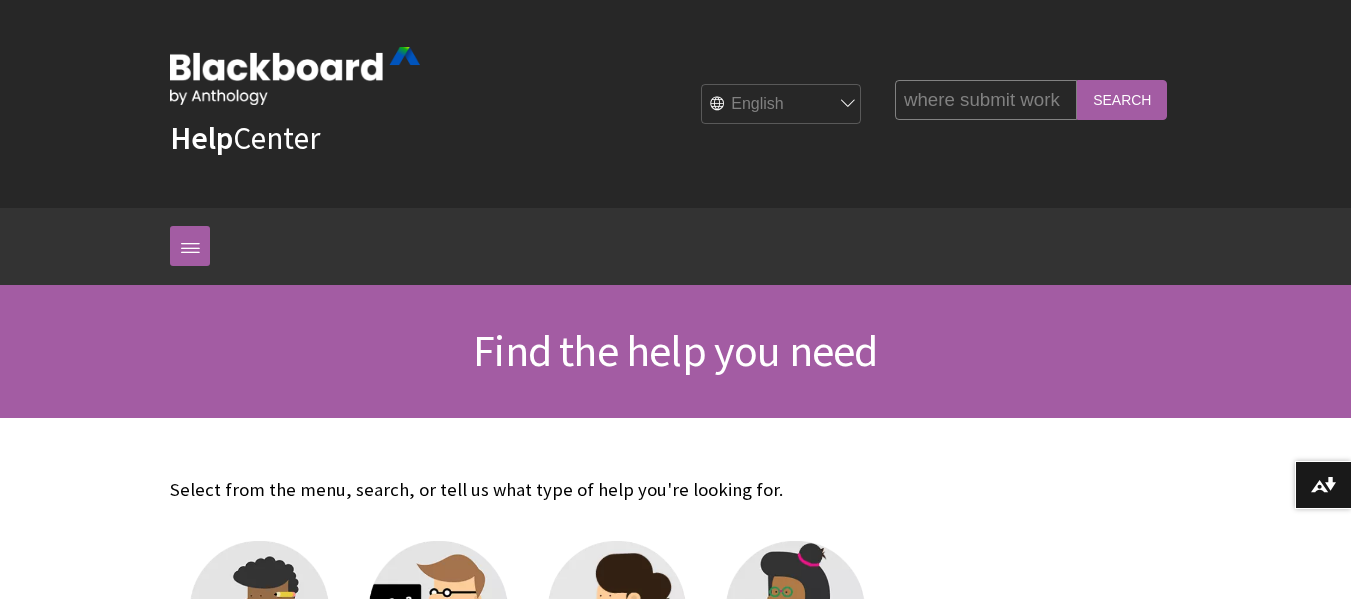 type on "where submit work" 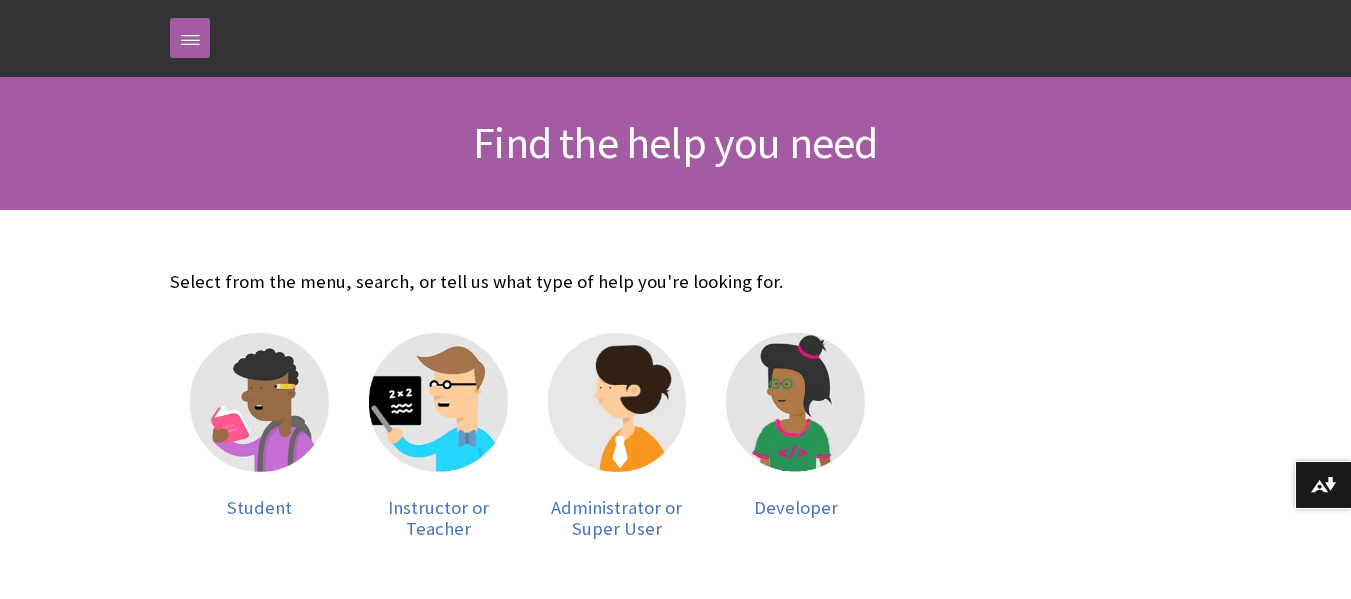scroll, scrollTop: 211, scrollLeft: 0, axis: vertical 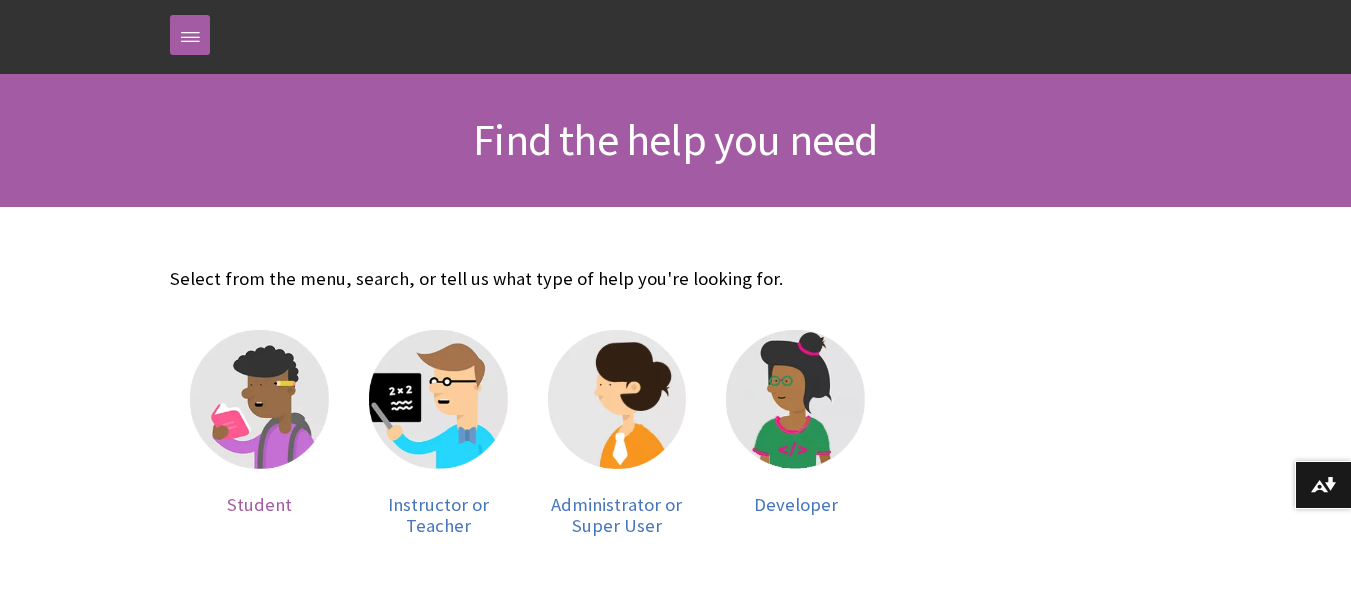 click at bounding box center [259, 399] 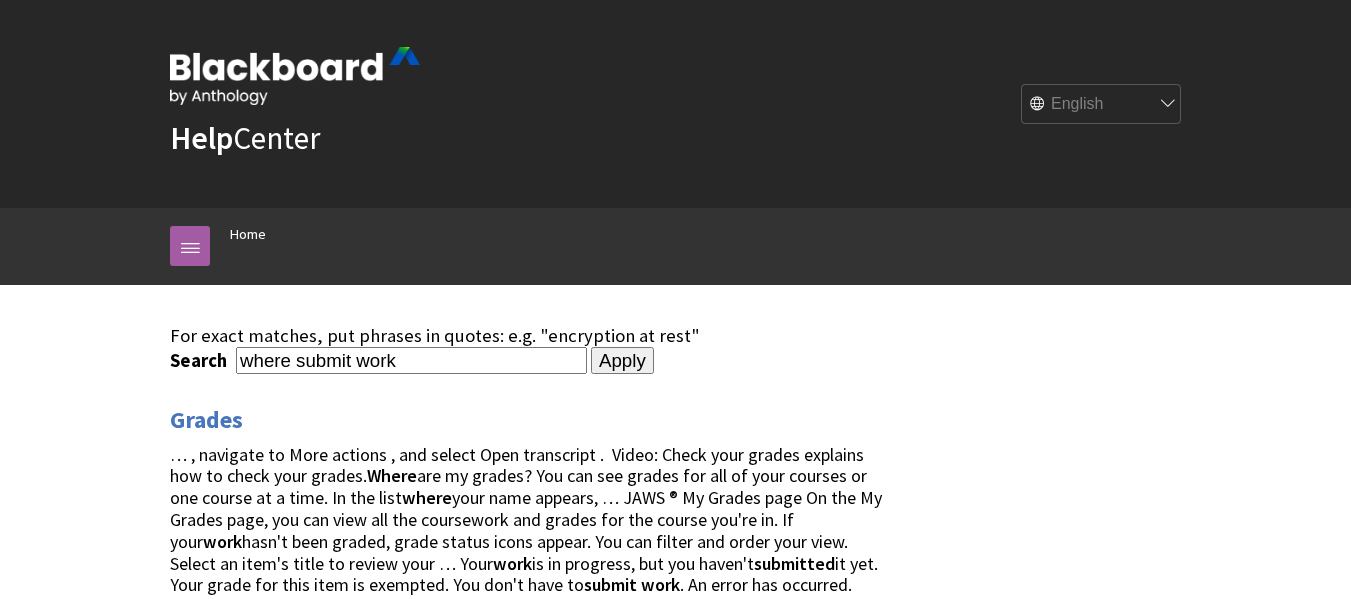 scroll, scrollTop: 0, scrollLeft: 0, axis: both 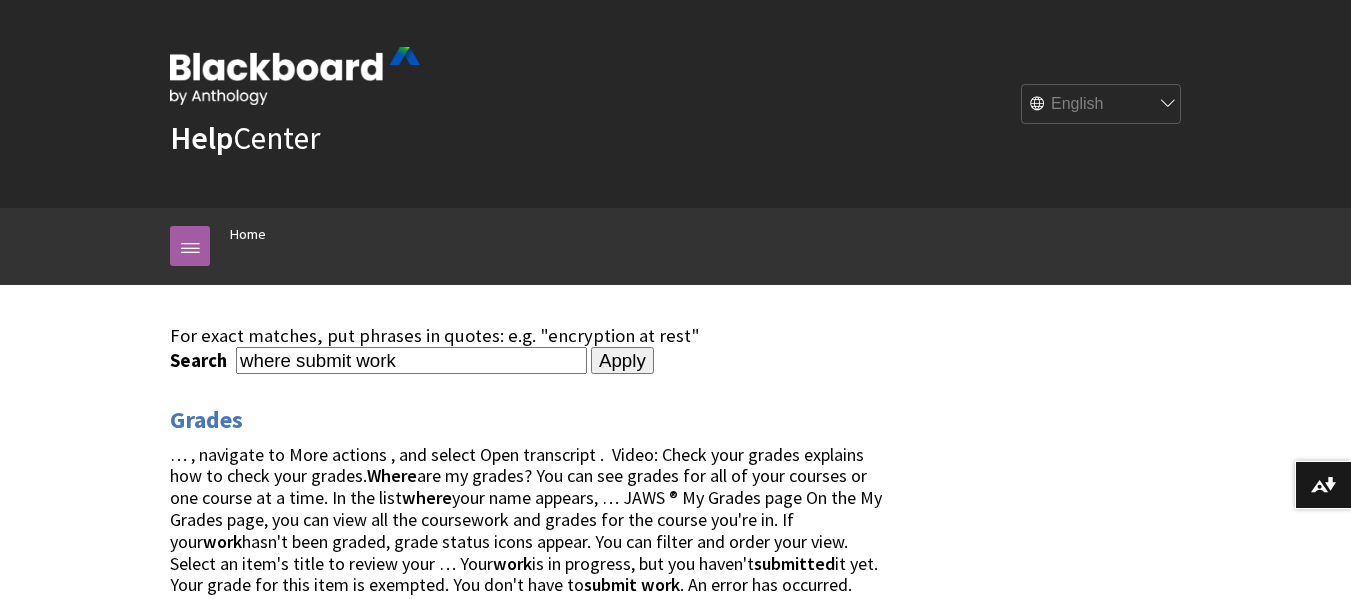 drag, startPoint x: 1350, startPoint y: 60, endPoint x: 1365, endPoint y: 55, distance: 15.811388 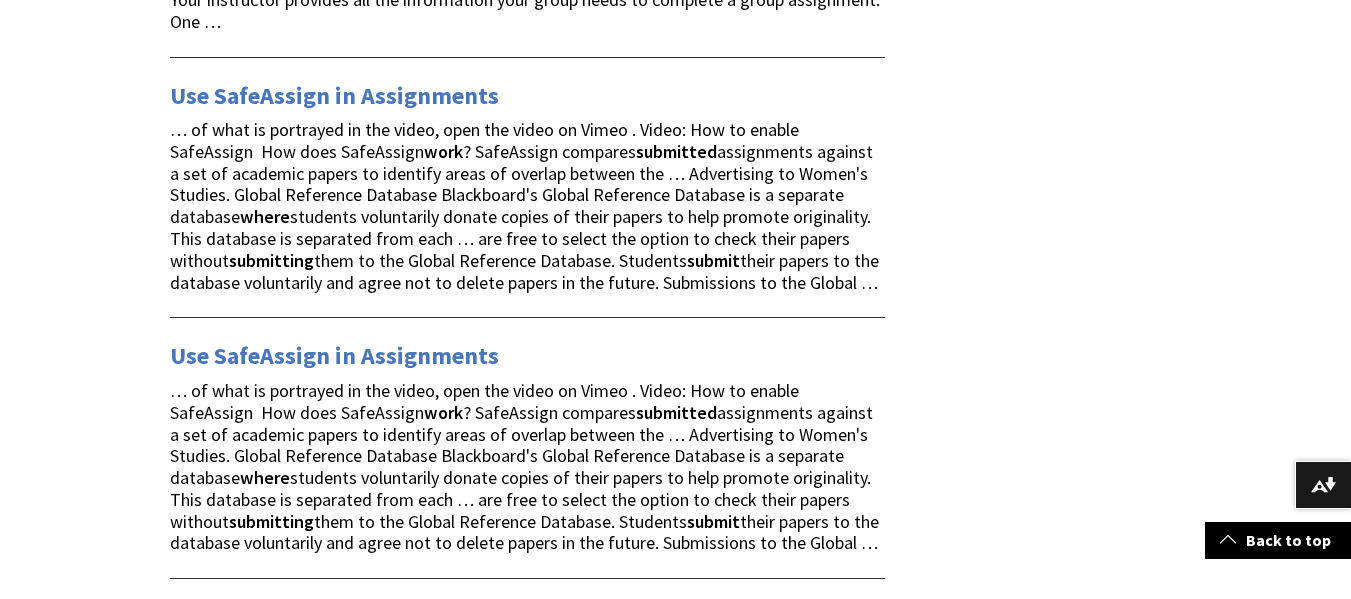 scroll, scrollTop: 1381, scrollLeft: 0, axis: vertical 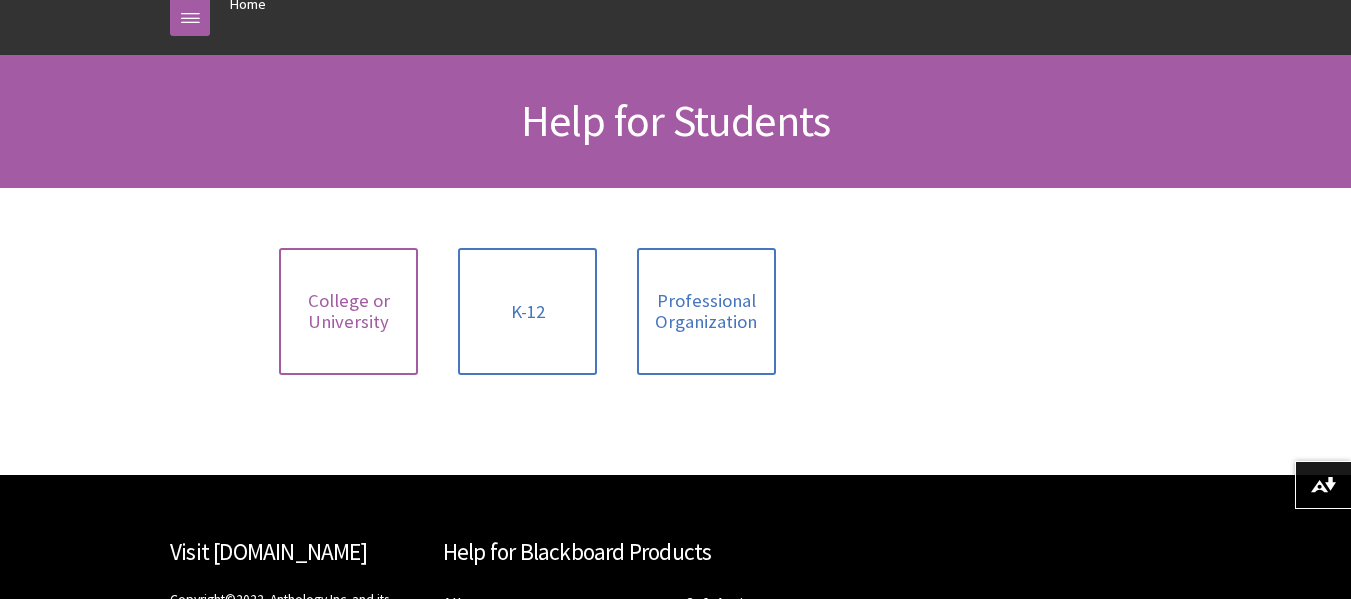 click on "College or University" at bounding box center [348, 311] 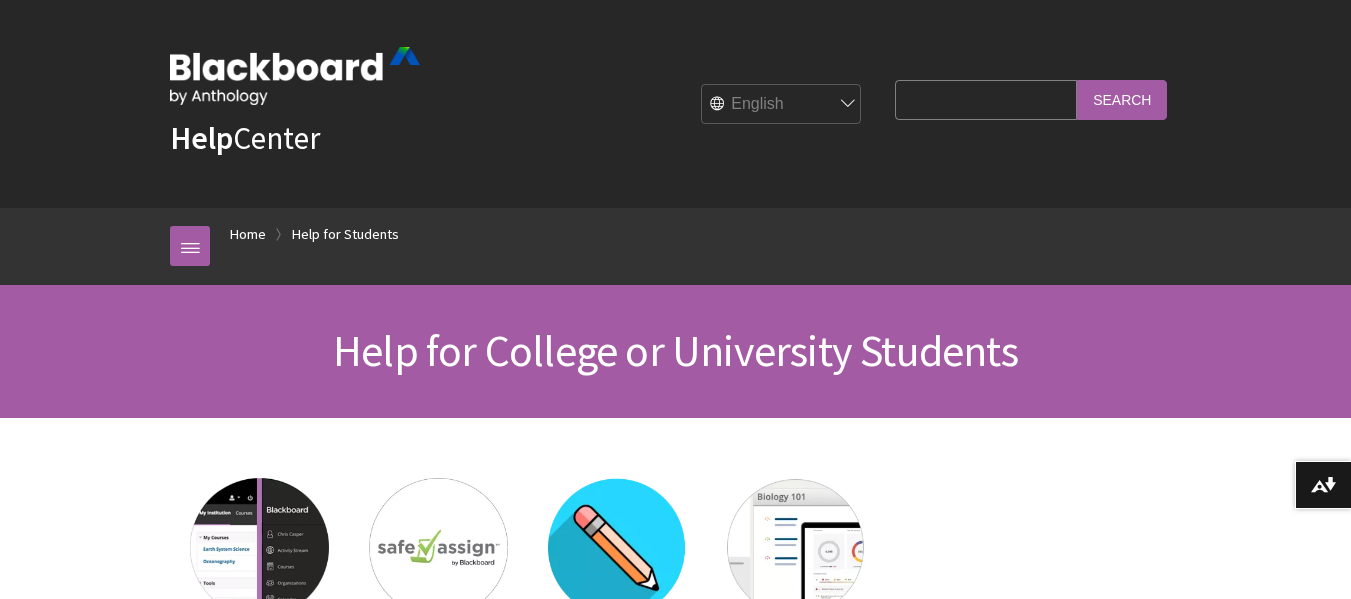 scroll, scrollTop: 0, scrollLeft: 0, axis: both 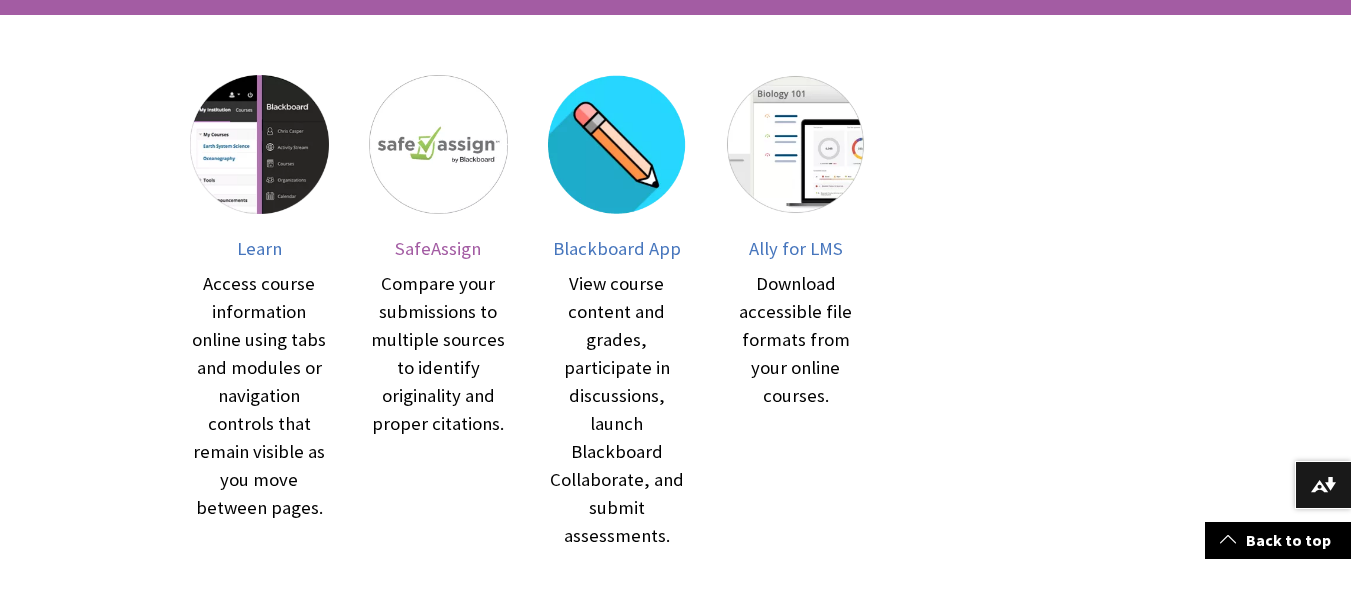 click at bounding box center (438, 144) 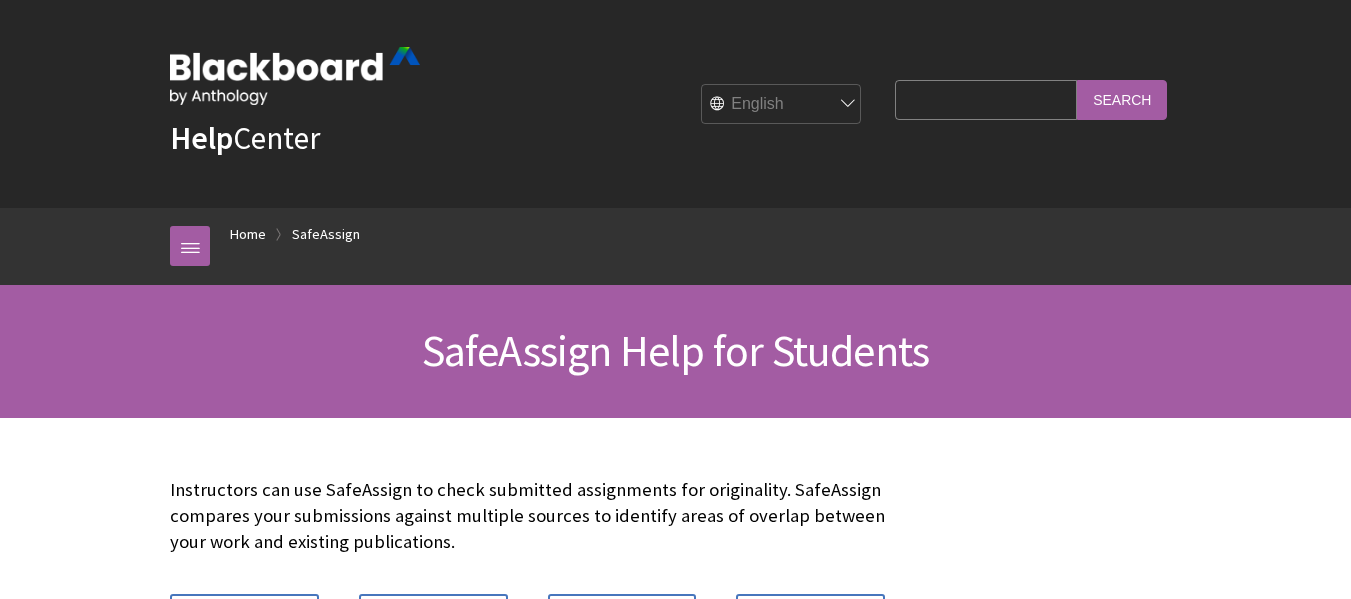 scroll, scrollTop: 0, scrollLeft: 0, axis: both 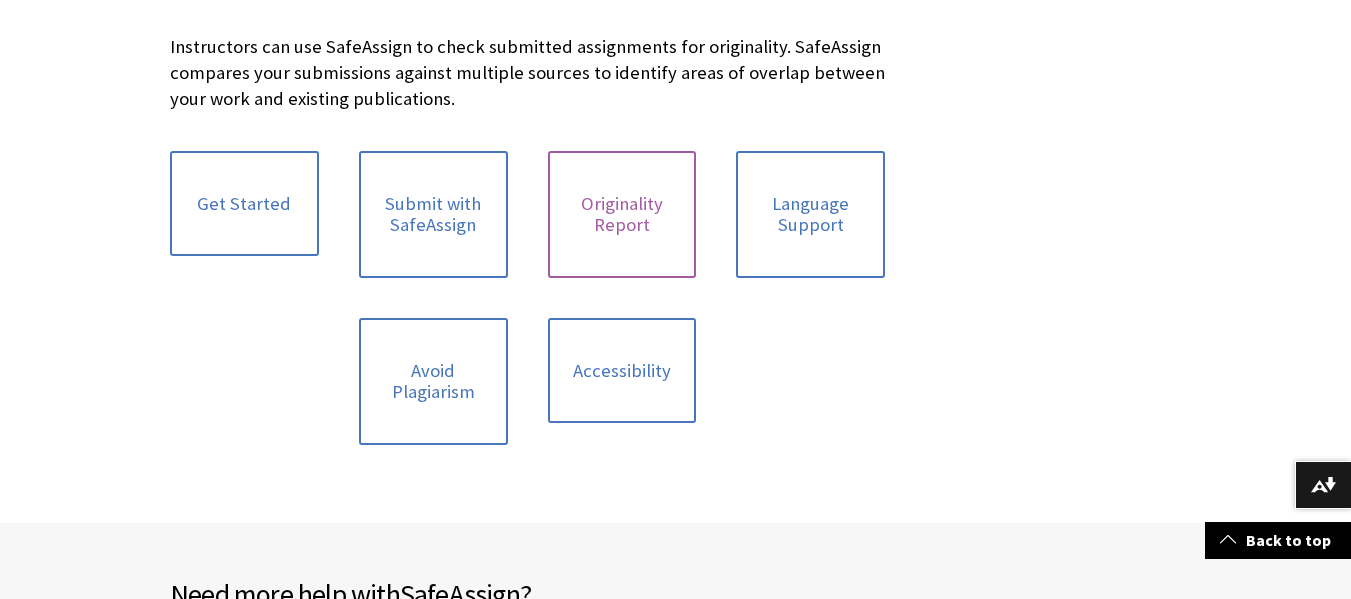 click on "Originality Report" at bounding box center [622, 214] 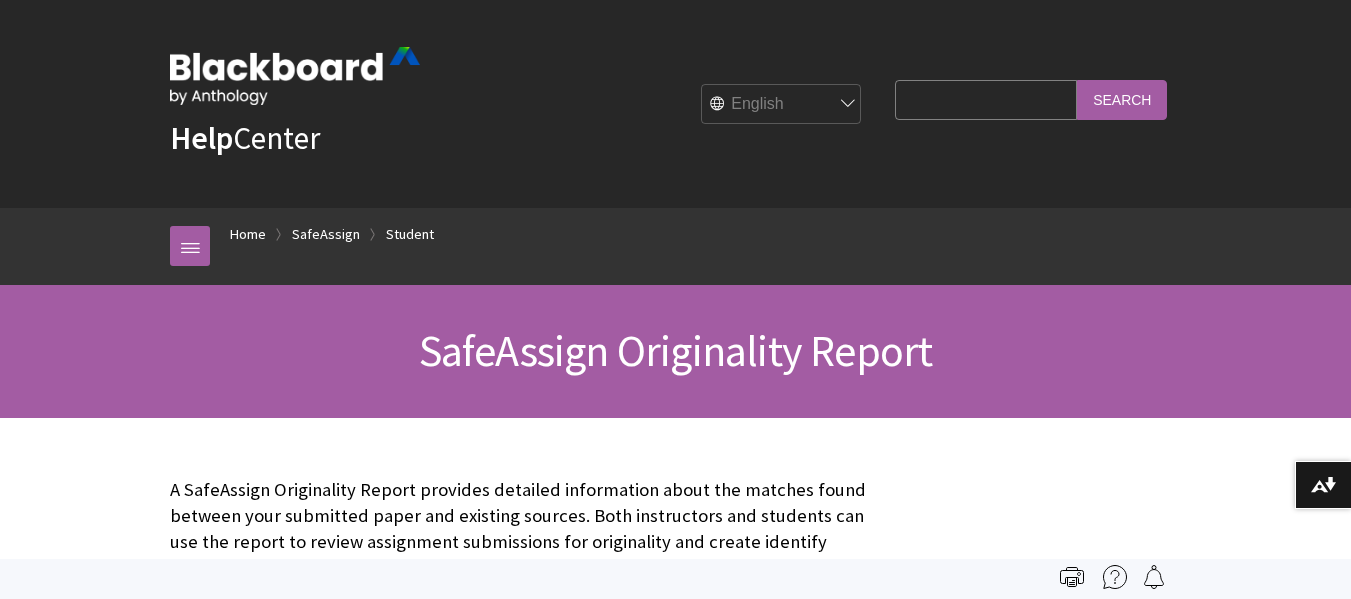 scroll, scrollTop: 0, scrollLeft: 0, axis: both 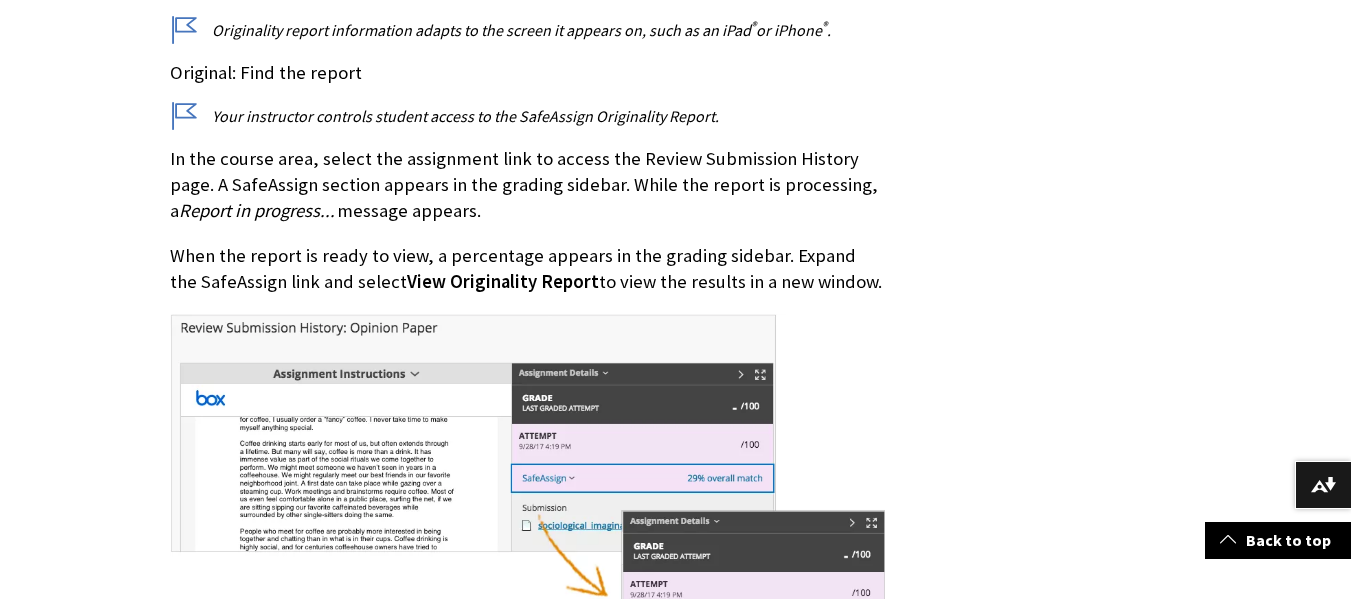 click on "View Originality Report" at bounding box center (503, 281) 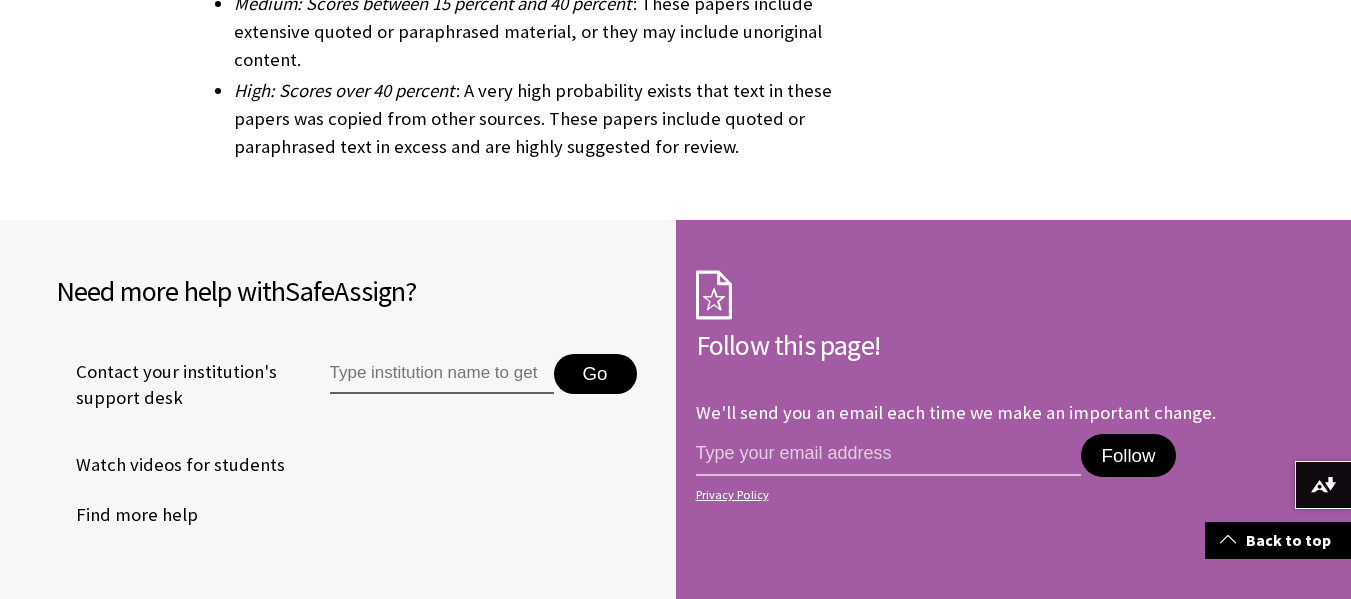 scroll, scrollTop: 6739, scrollLeft: 0, axis: vertical 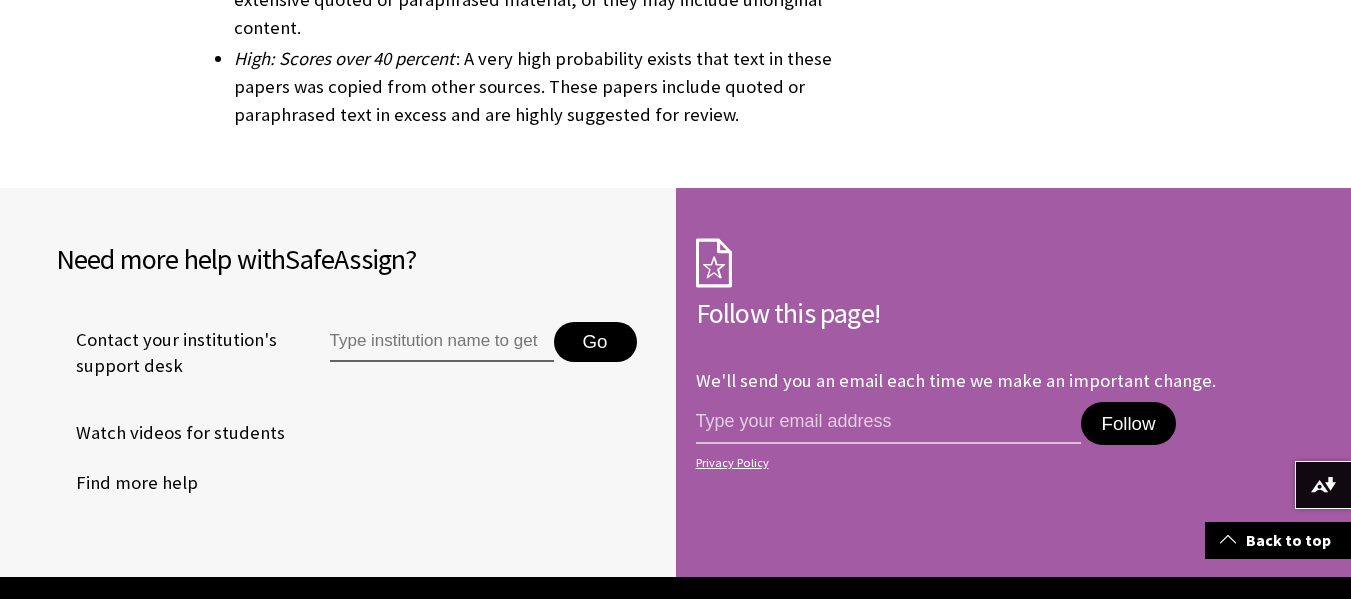 click on "Visit [DOMAIN_NAME]
Copyright©2022. Anthology Inc. and its affiliates. All rights reserved.  Trademarks
Legal Disclaimers
Privacy Statement
Do Not Sell My Personal Information
About Help
Client Resources
Product Security
User account menu
Log in
Help for Blackboard Products
Ally
Blackboard App
Blackboard Data
Learn" at bounding box center [675, 760] 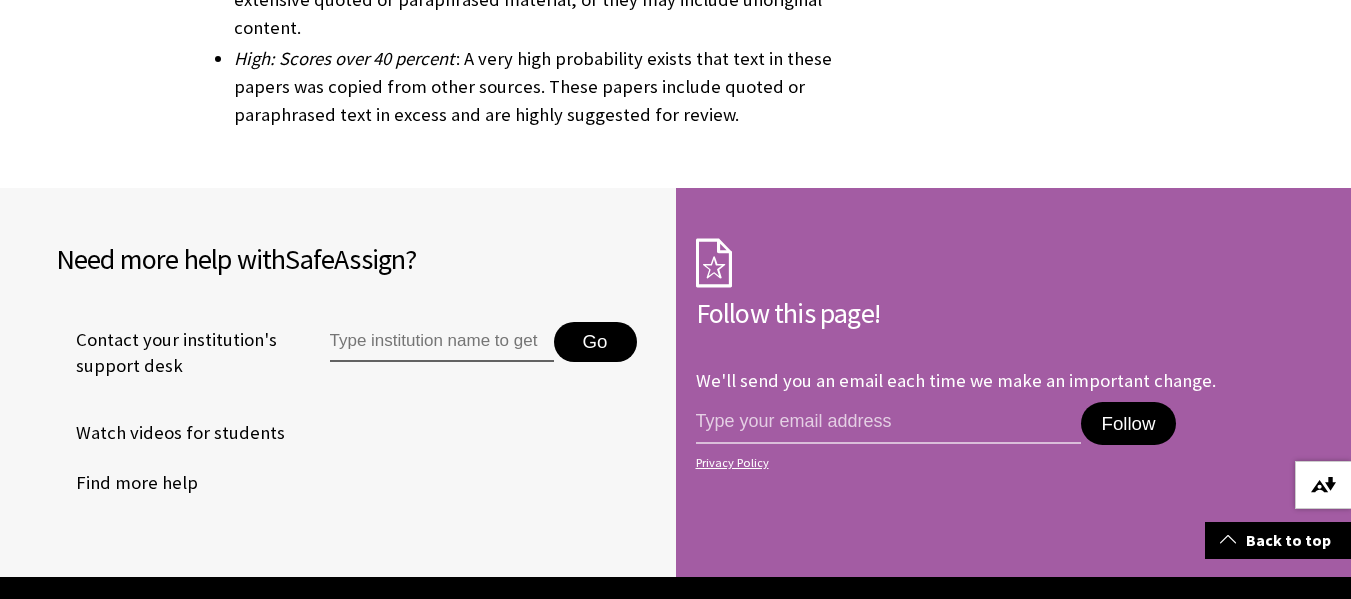 click on "Download alternative formats ..." at bounding box center (1323, 485) 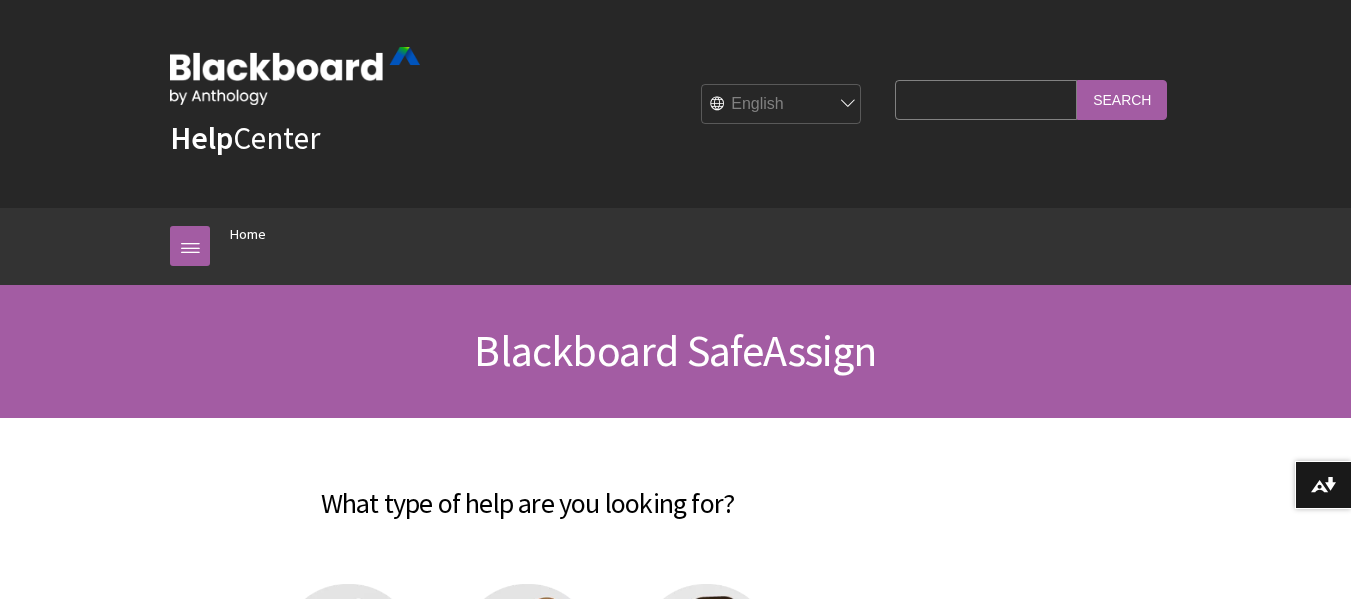 scroll, scrollTop: 0, scrollLeft: 0, axis: both 